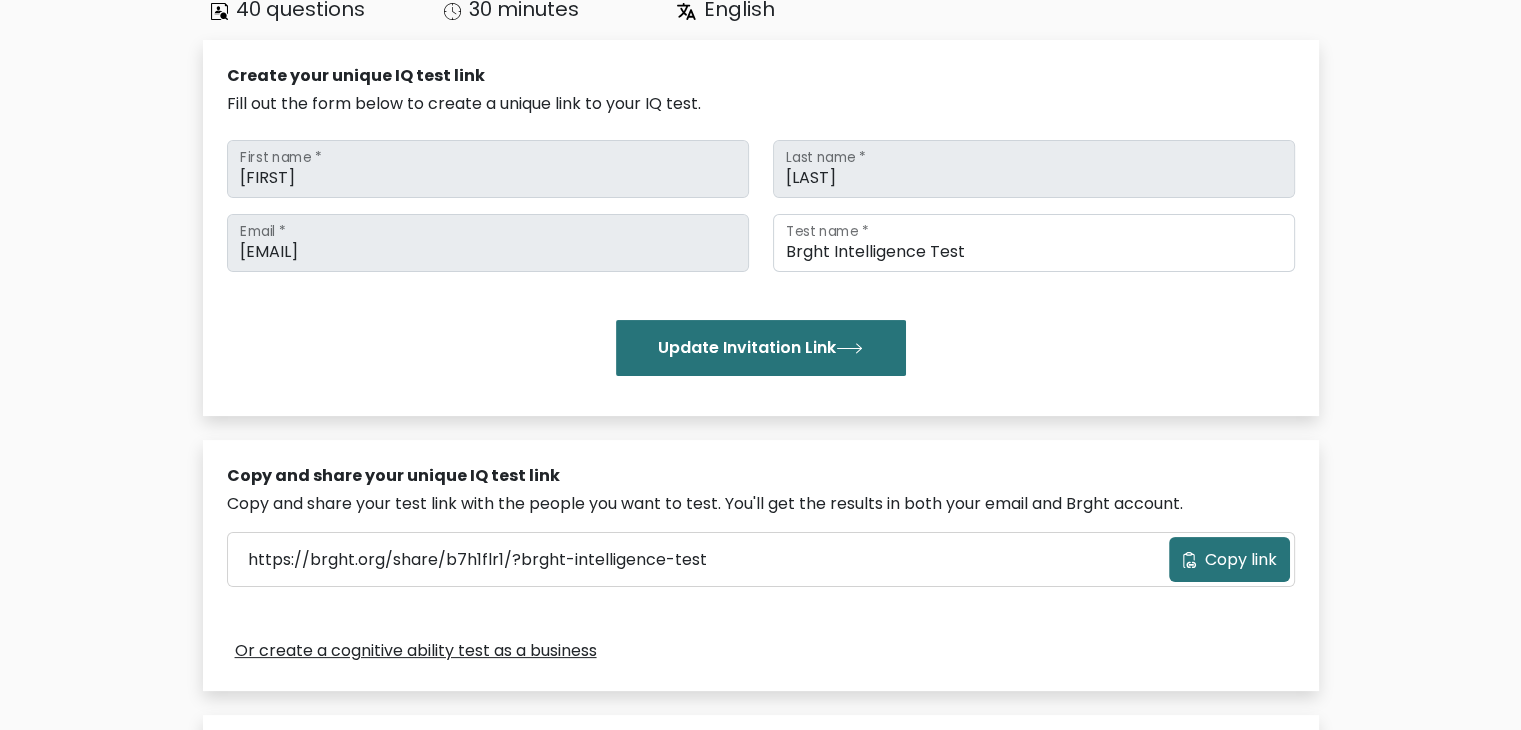 scroll, scrollTop: 202, scrollLeft: 0, axis: vertical 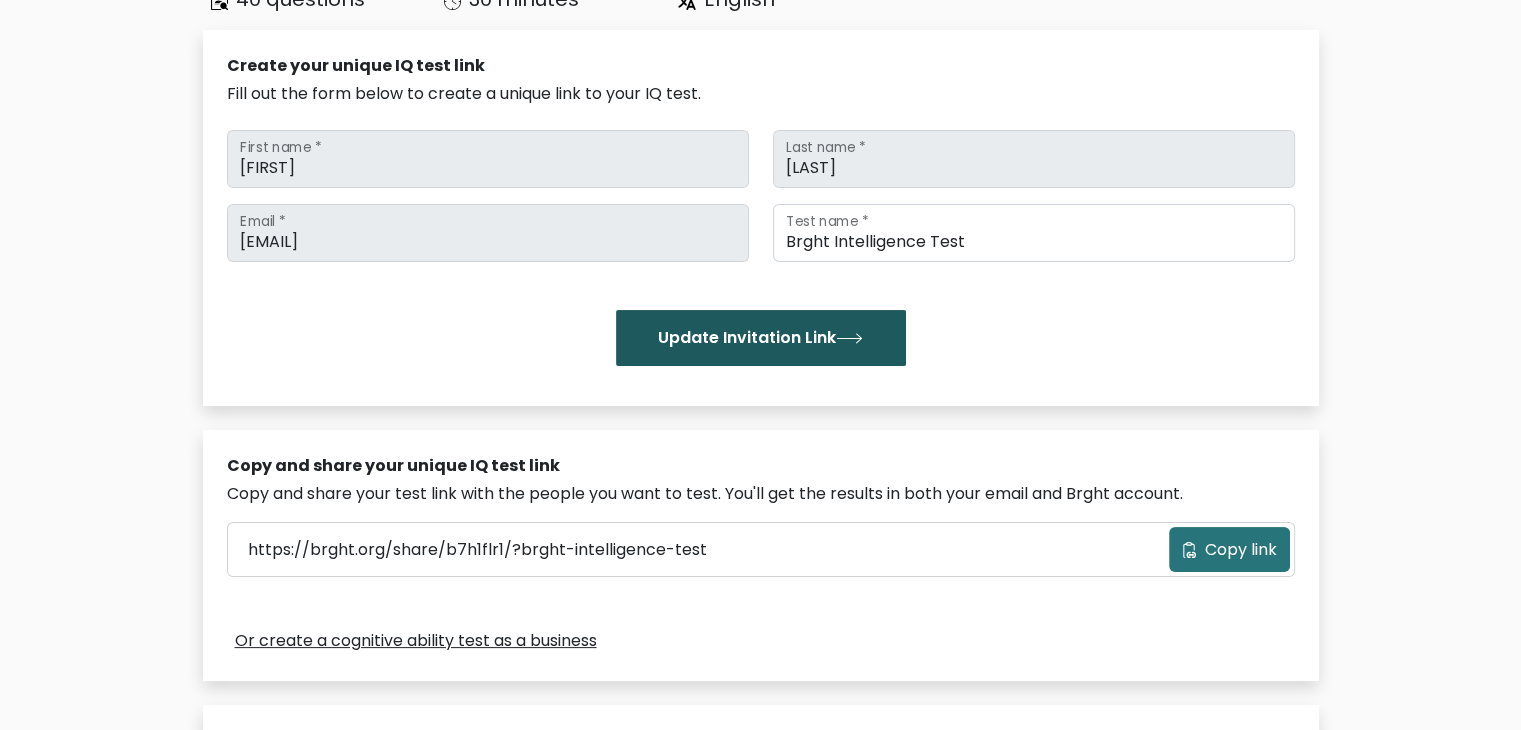 click on "Update Invitation Link" at bounding box center [761, 338] 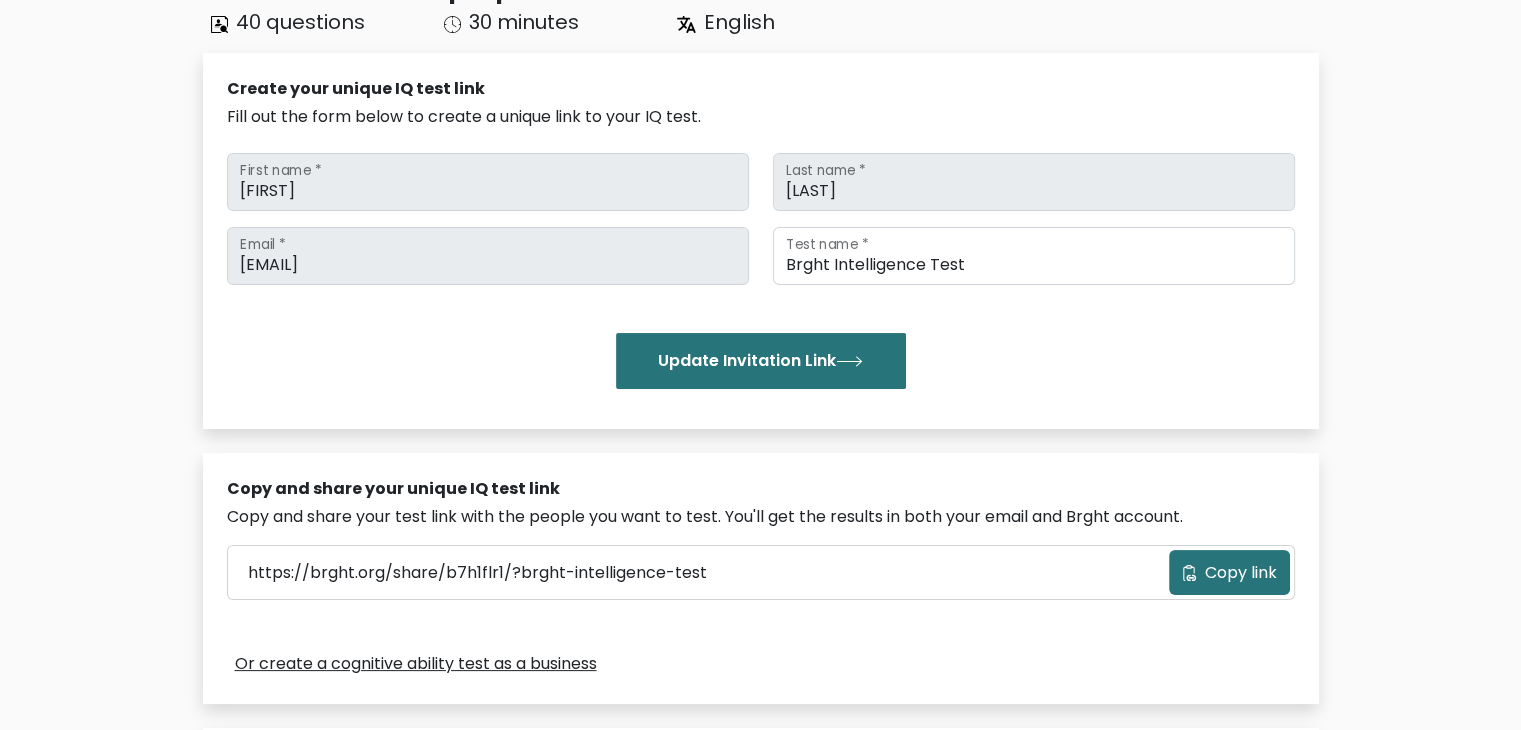 scroll, scrollTop: 180, scrollLeft: 0, axis: vertical 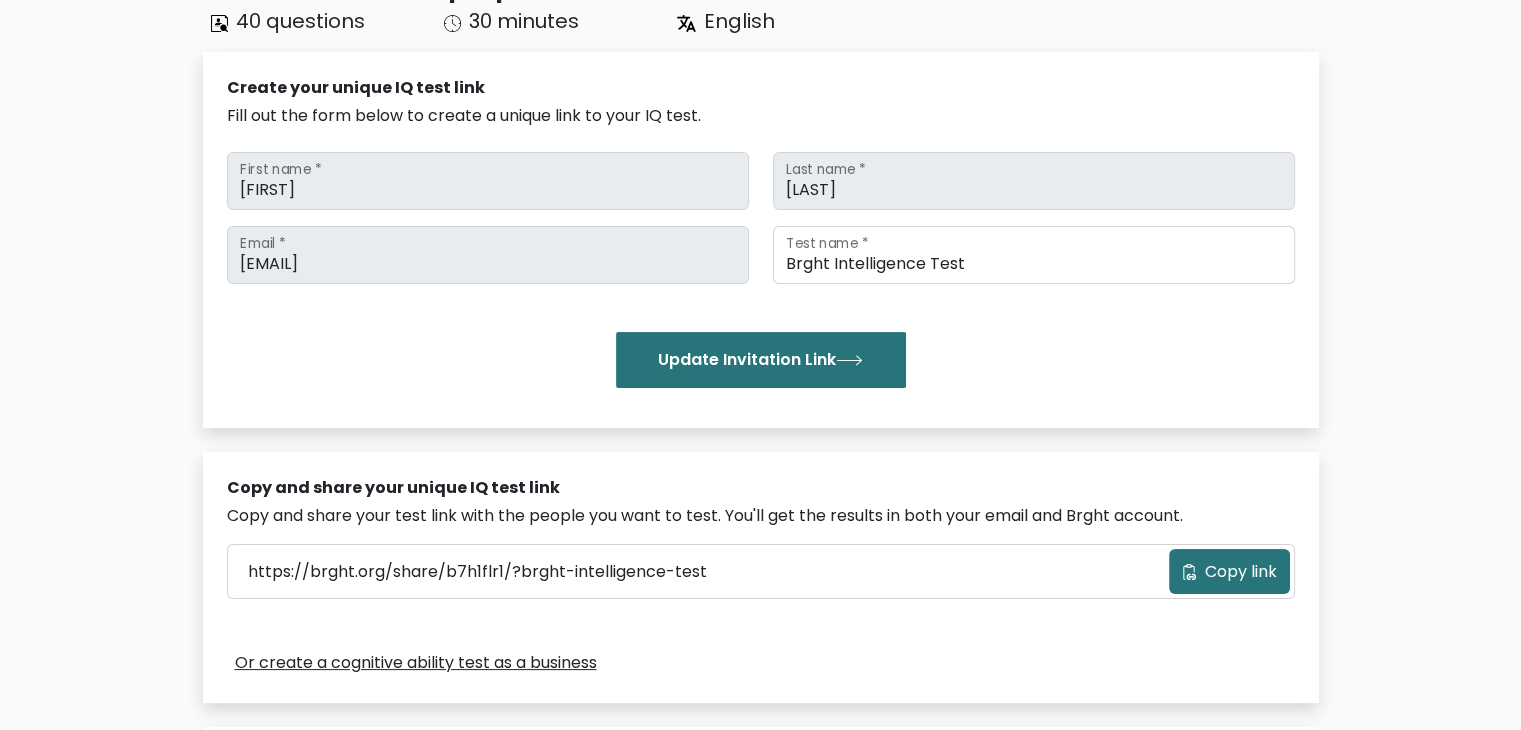 click on "Copy  link" at bounding box center (1241, 572) 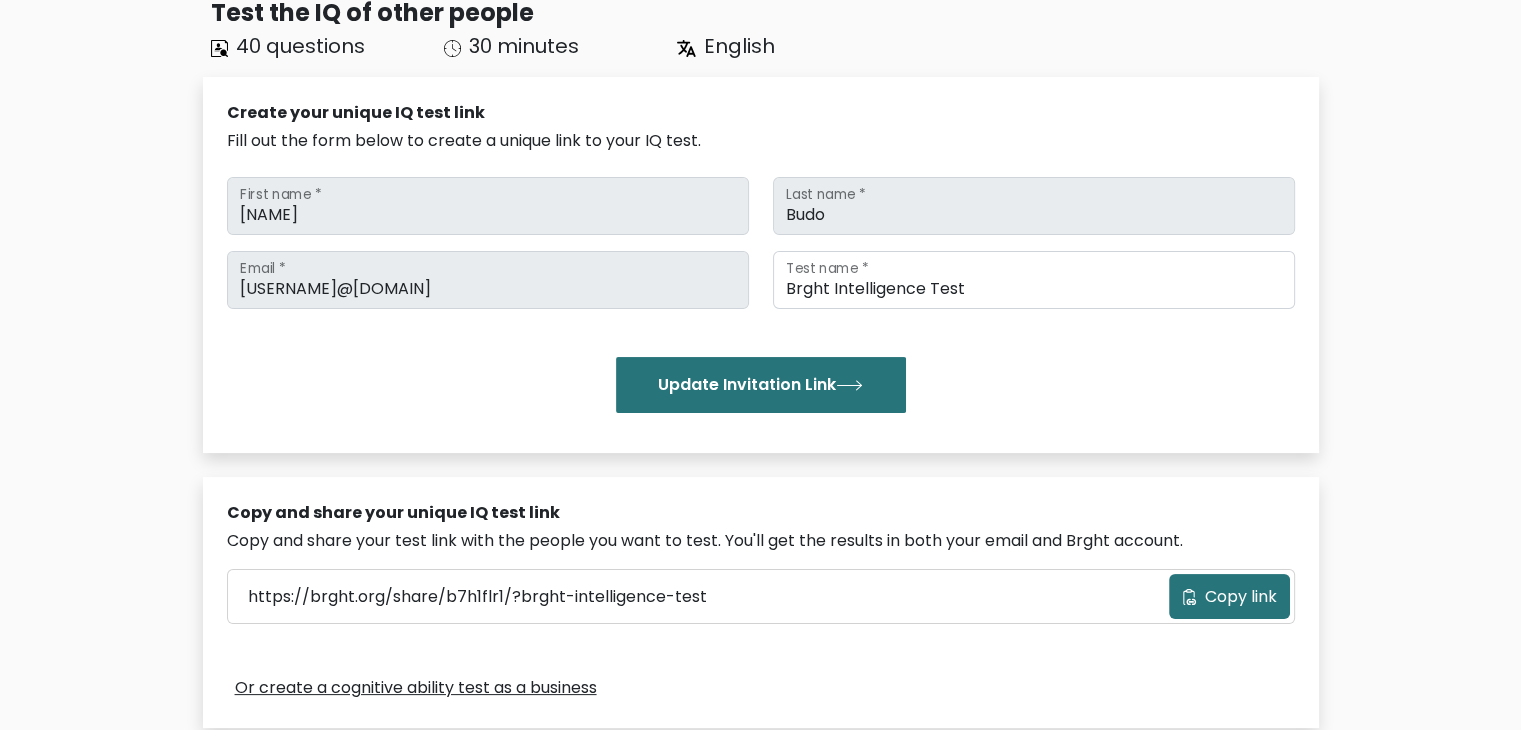 scroll, scrollTop: 140, scrollLeft: 0, axis: vertical 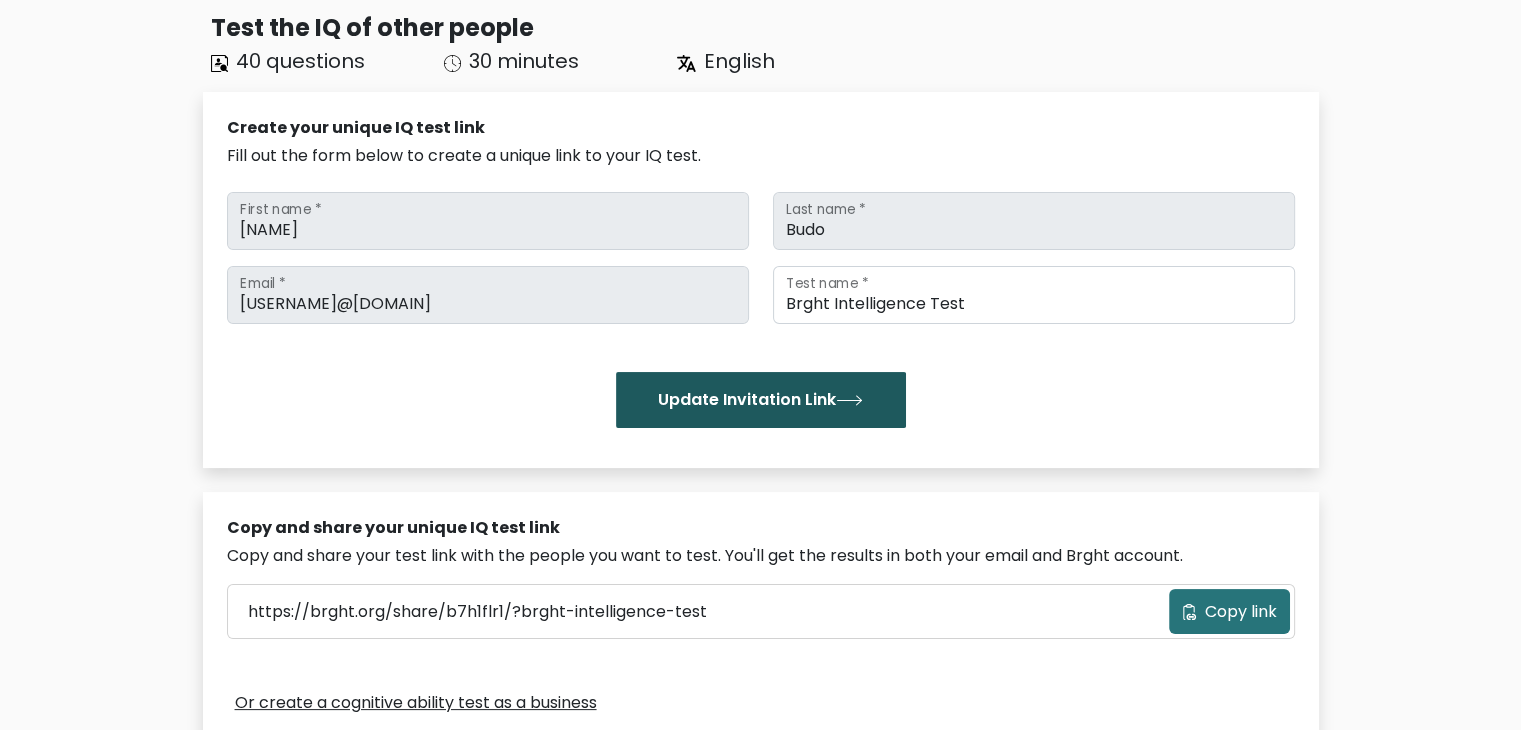click on "Update Invitation Link" at bounding box center [761, 400] 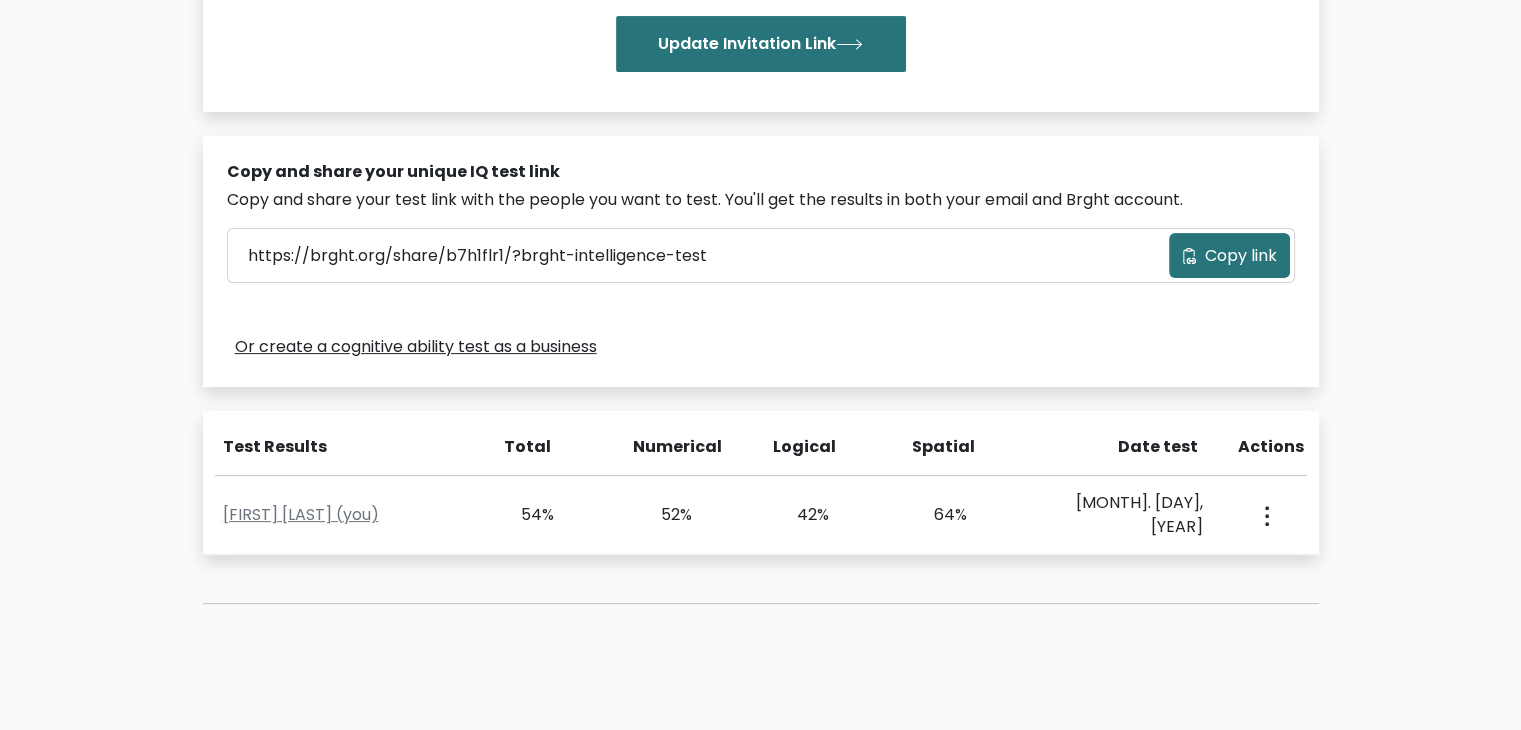 scroll, scrollTop: 496, scrollLeft: 0, axis: vertical 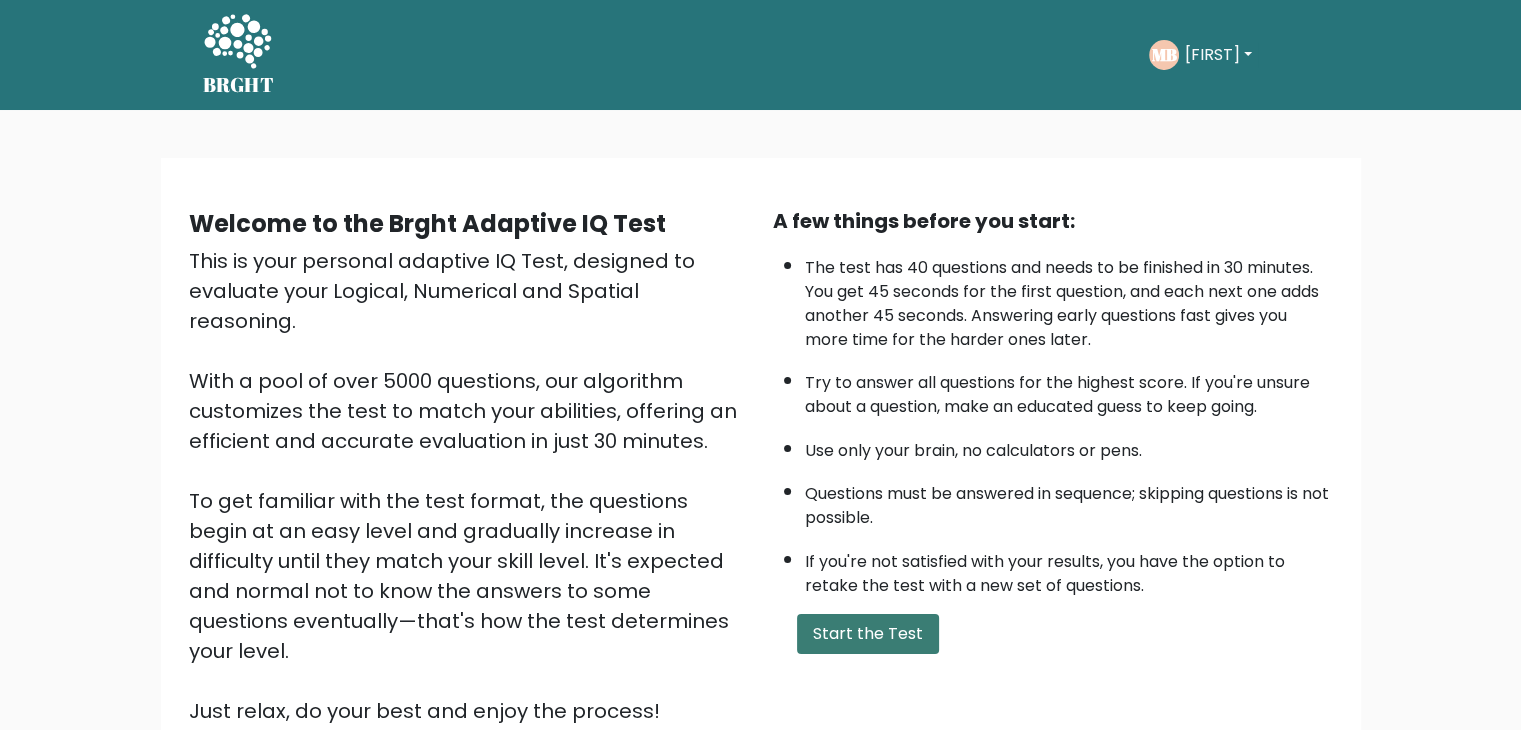 click on "Start the Test" at bounding box center [868, 634] 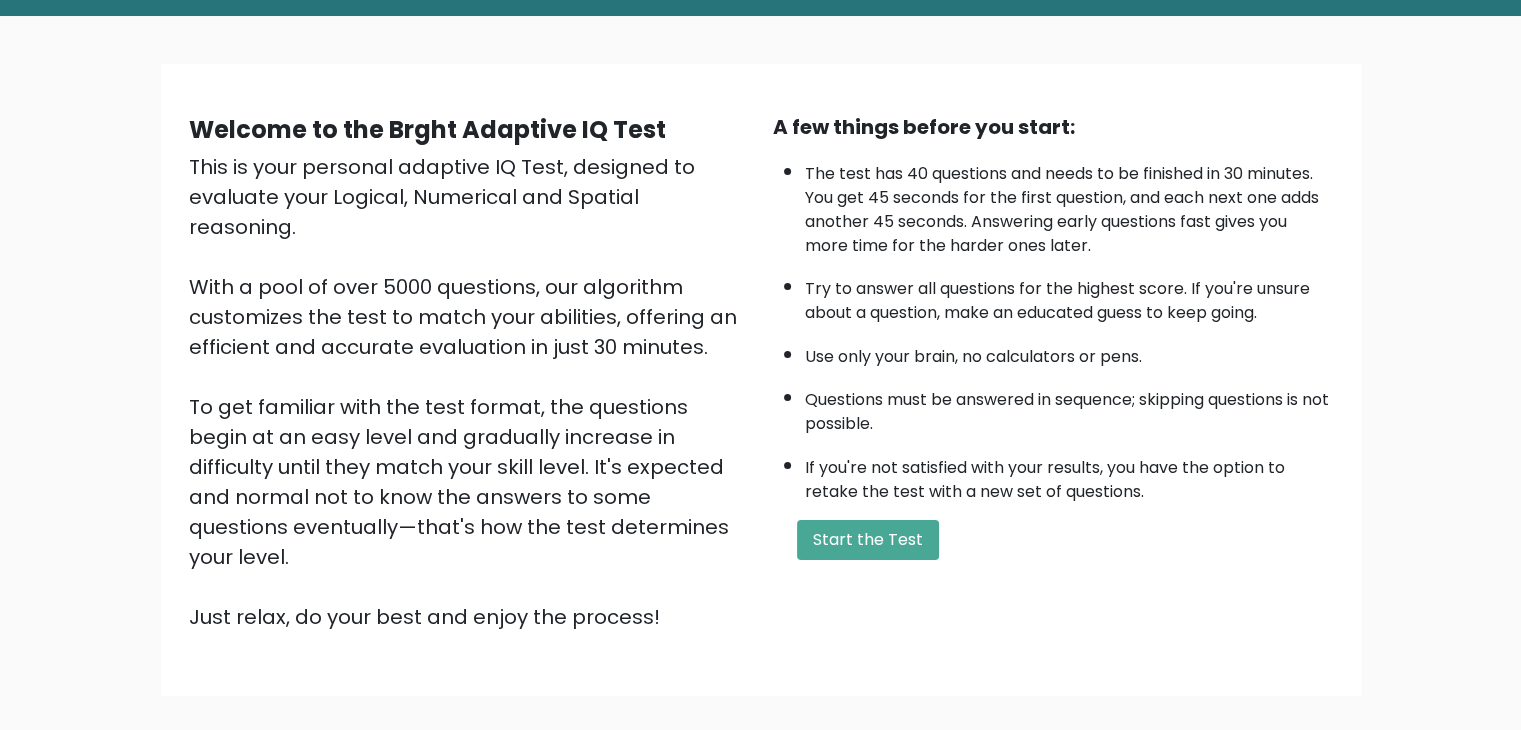 scroll, scrollTop: 92, scrollLeft: 0, axis: vertical 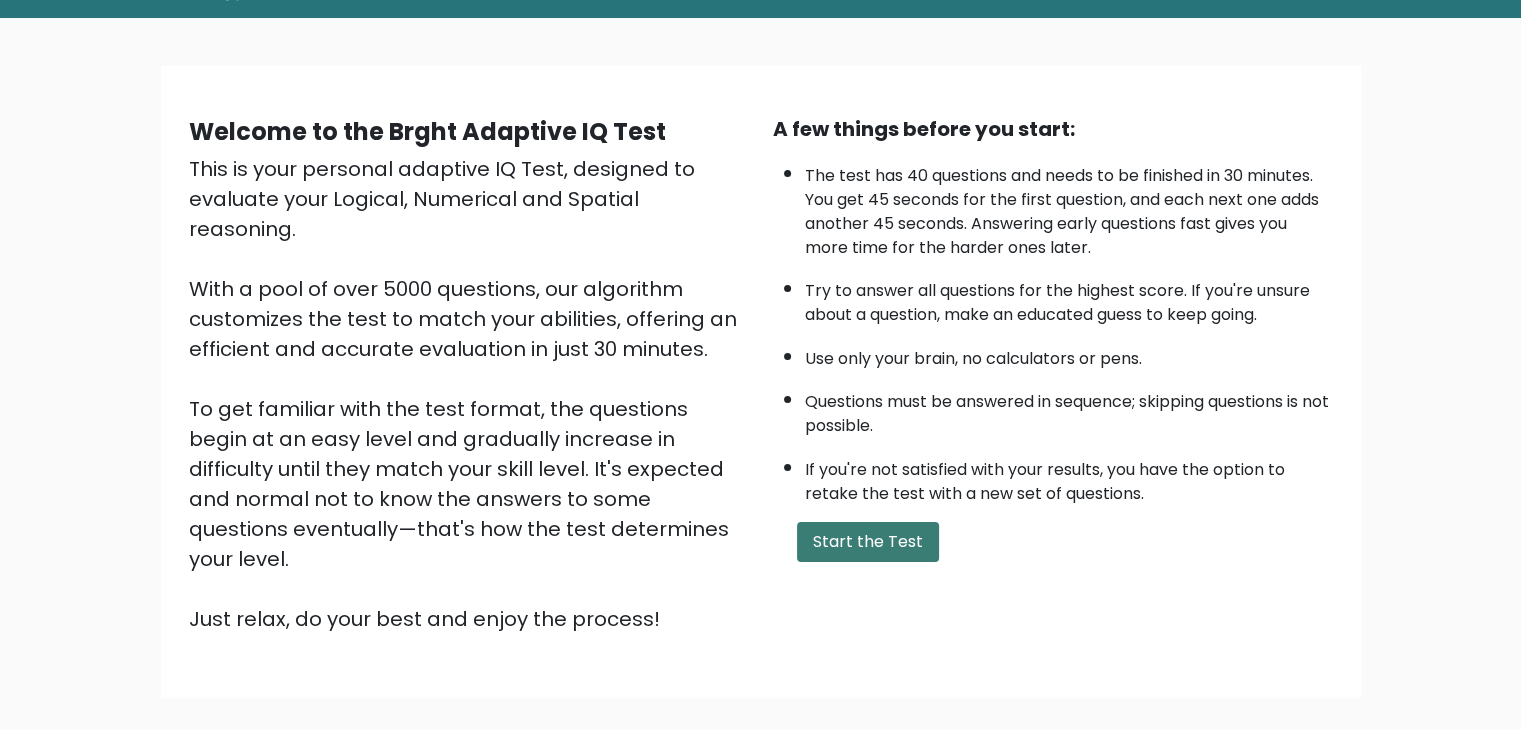 click on "Start the Test" at bounding box center (868, 542) 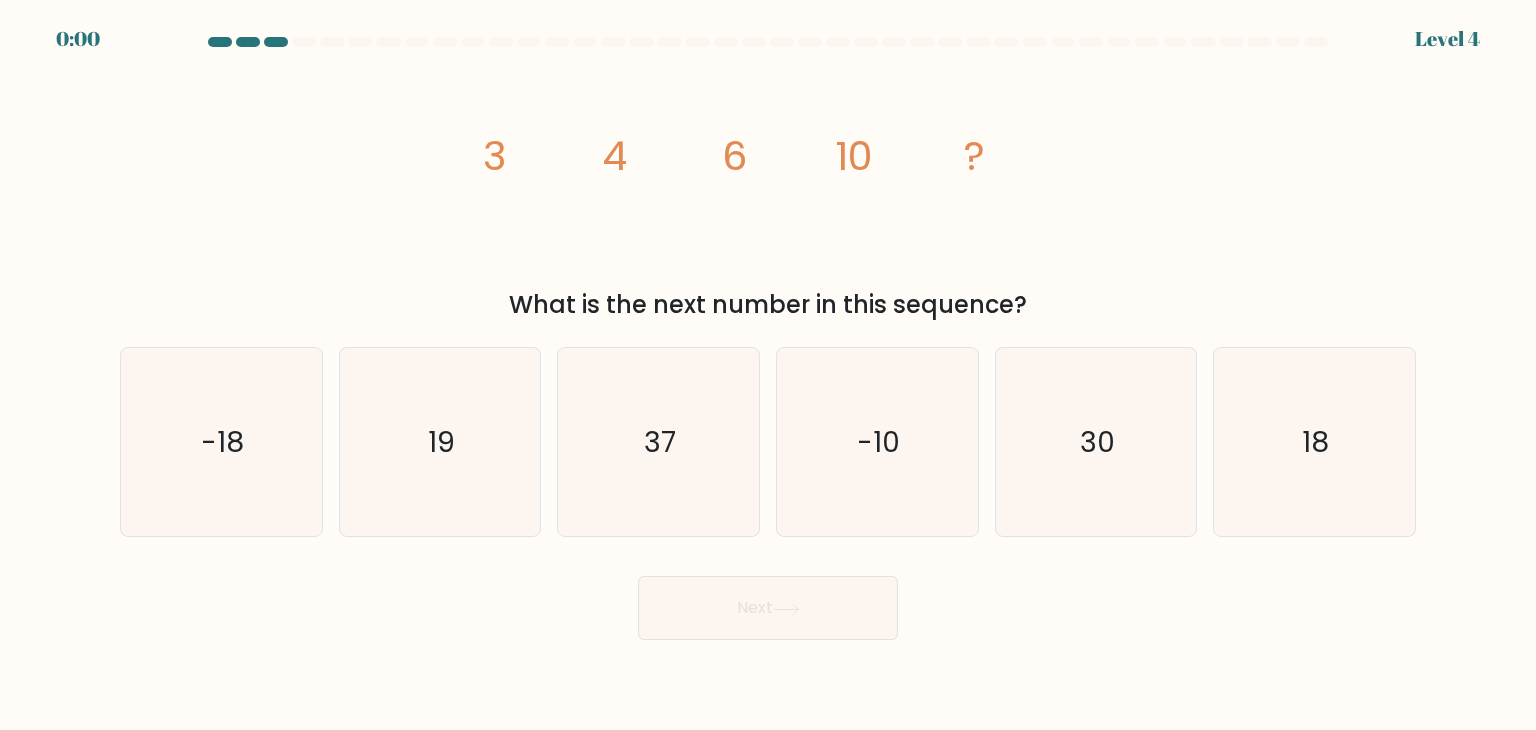 scroll, scrollTop: 0, scrollLeft: 0, axis: both 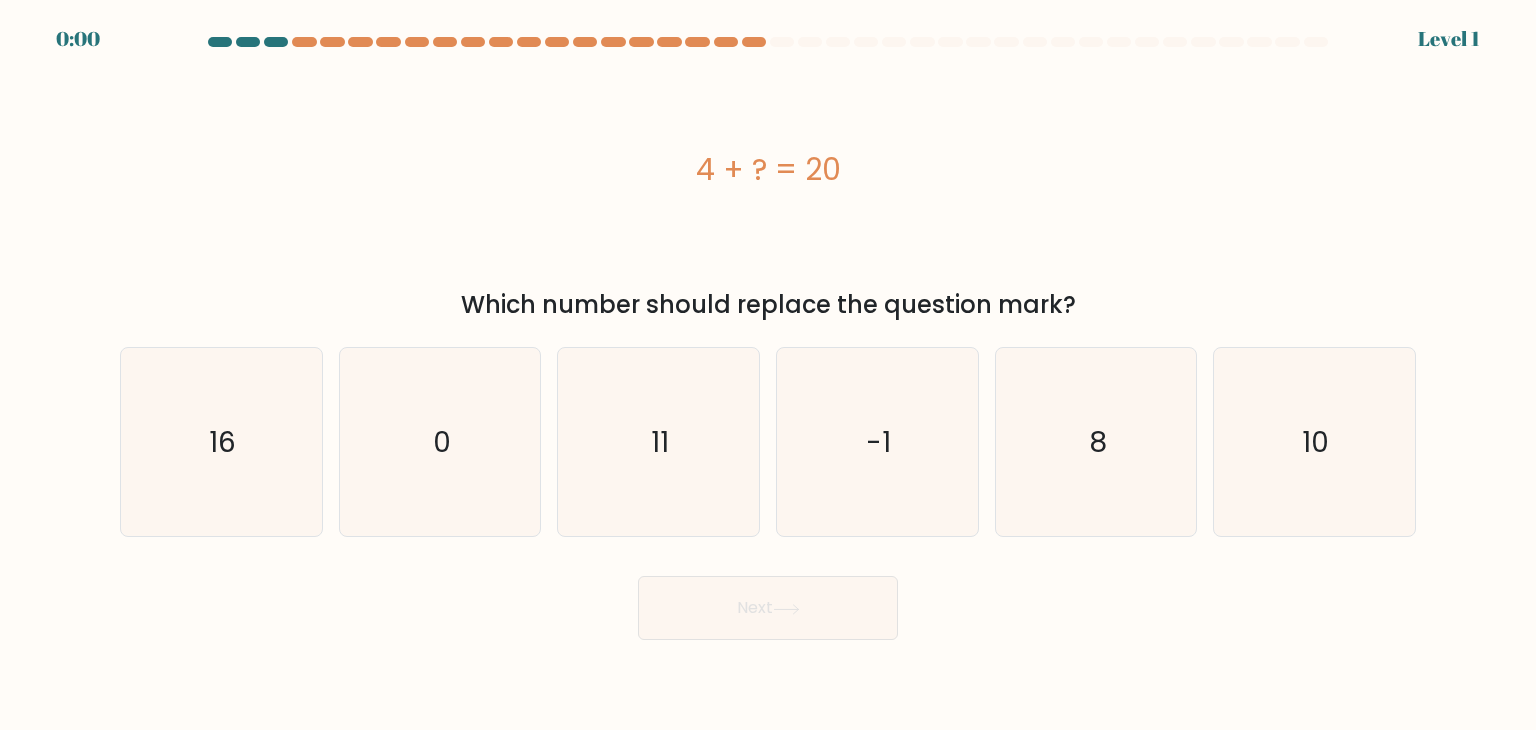 click at bounding box center (220, 42) 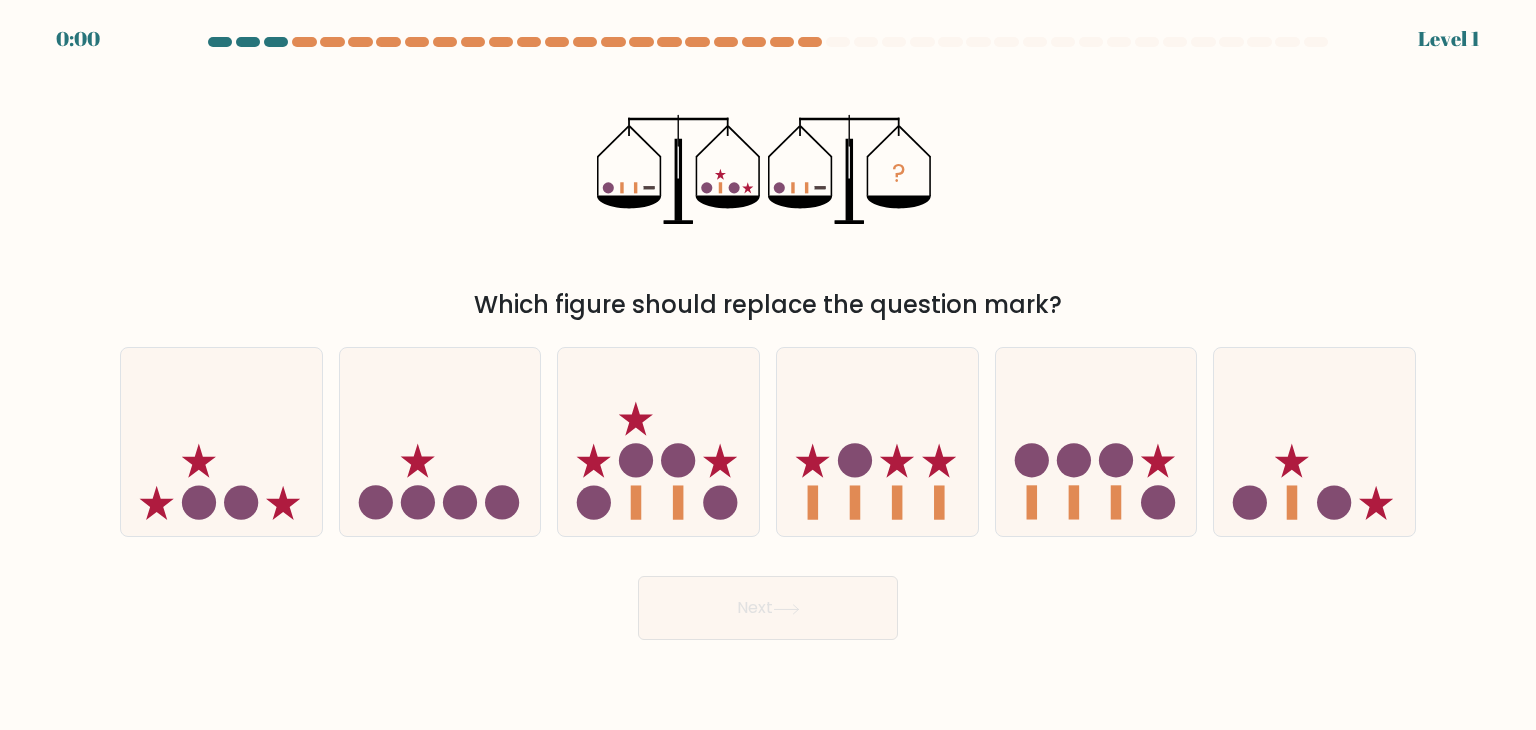scroll, scrollTop: 0, scrollLeft: 0, axis: both 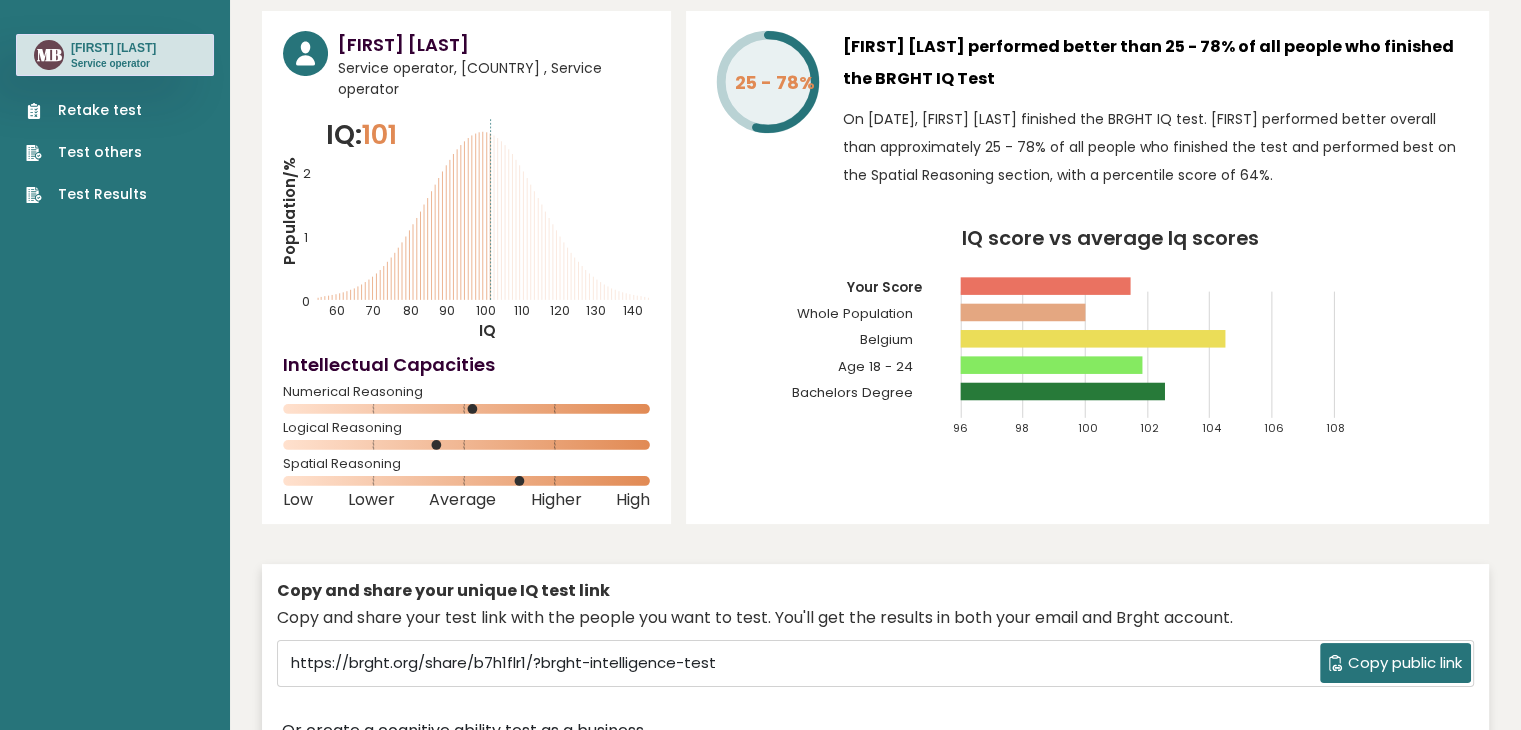 click on "Test Results" at bounding box center (86, 194) 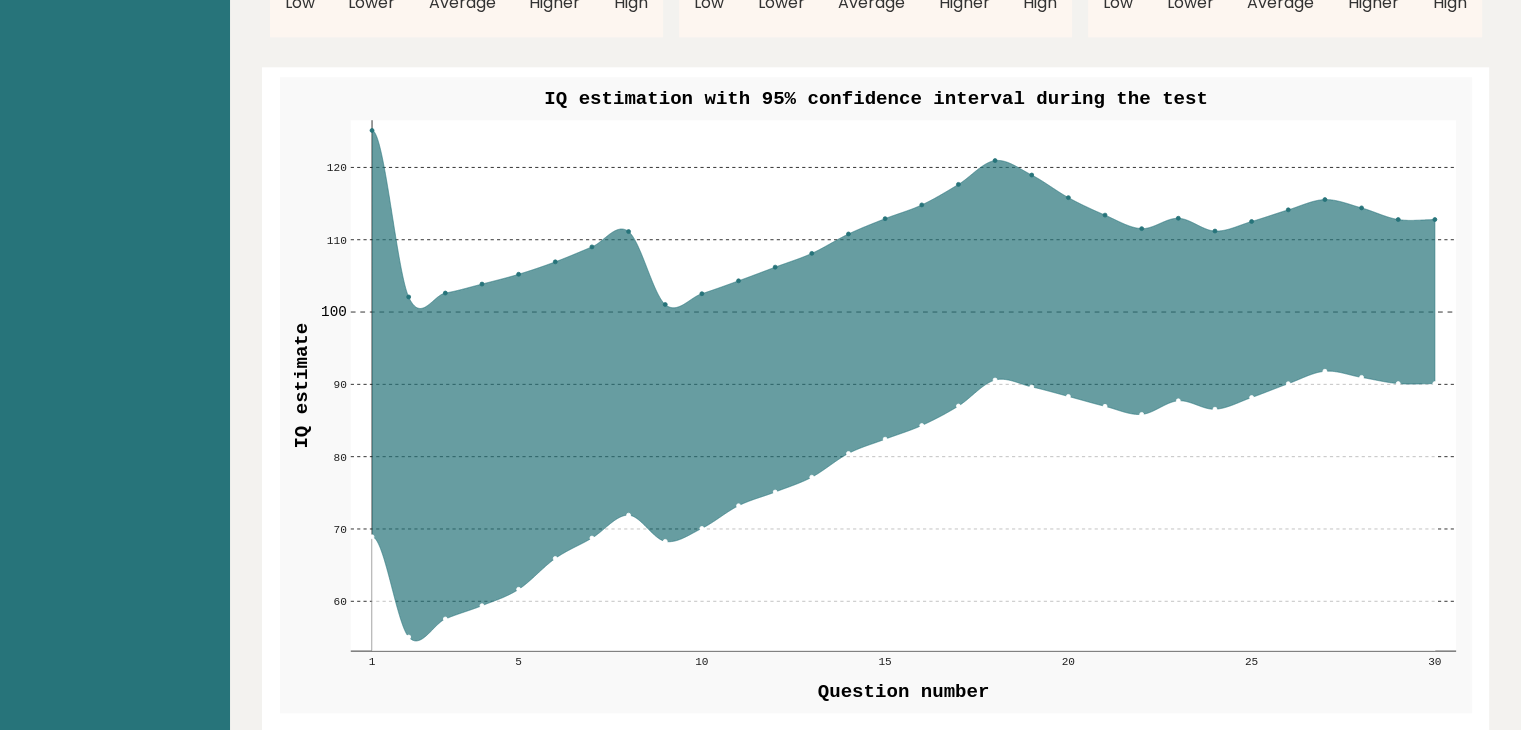 scroll, scrollTop: 2276, scrollLeft: 0, axis: vertical 